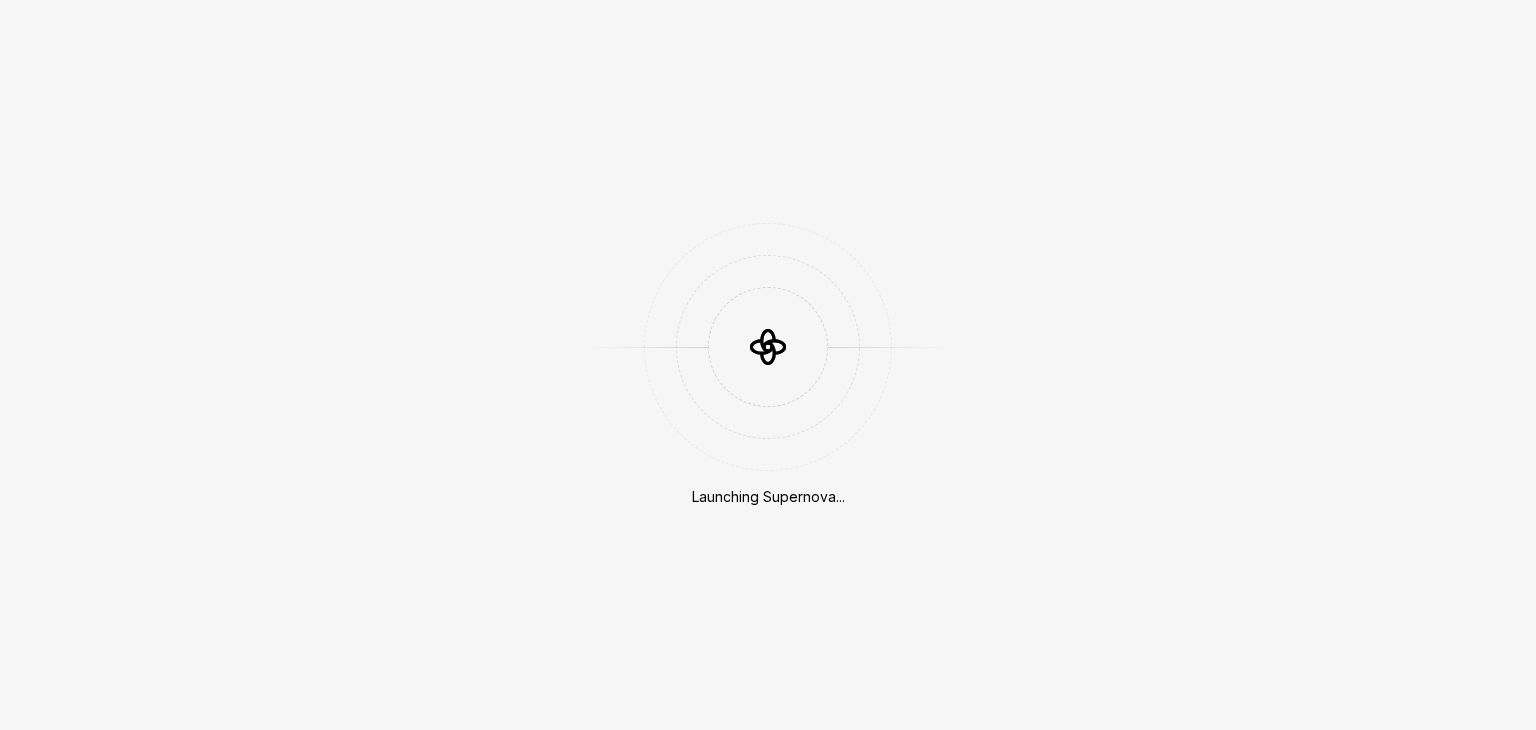 scroll, scrollTop: 0, scrollLeft: 0, axis: both 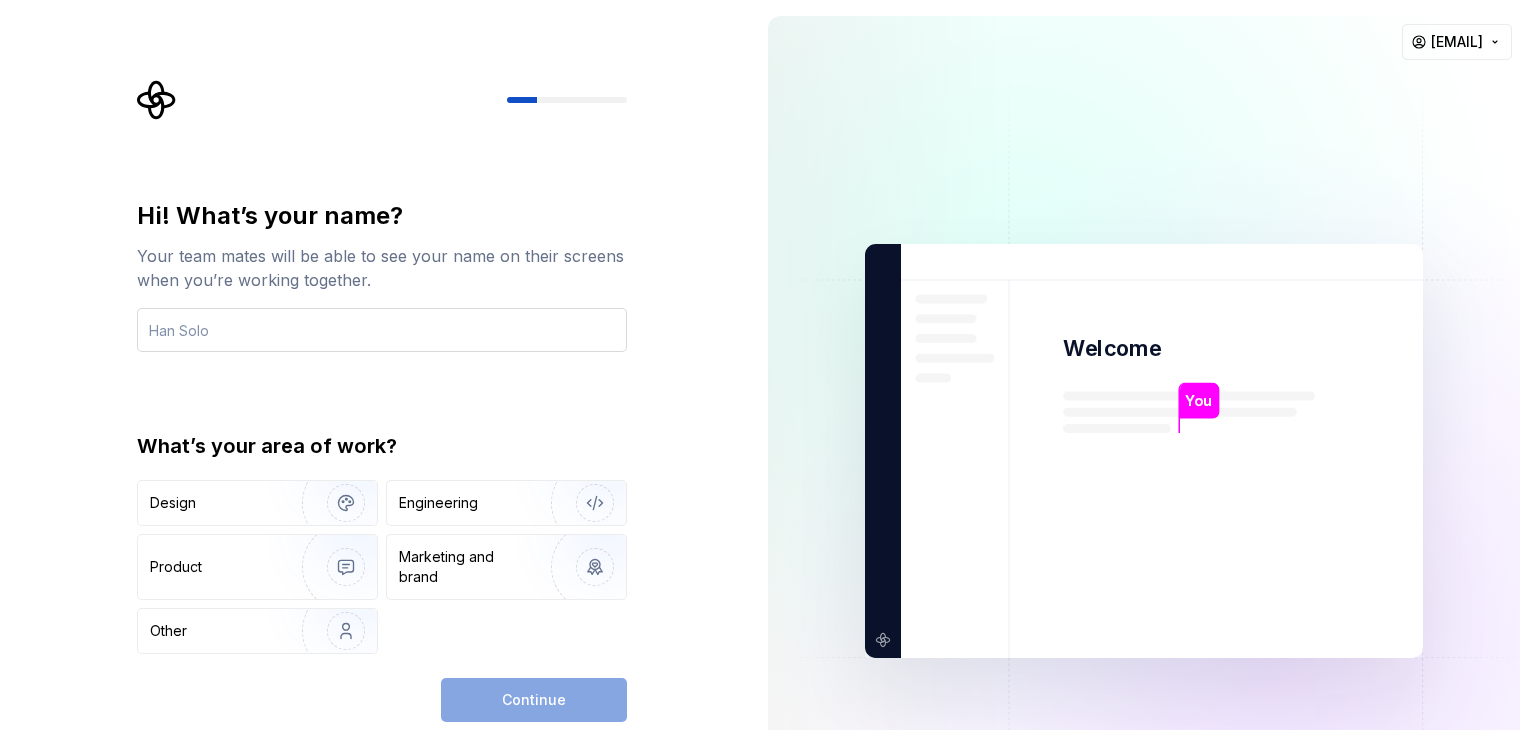 click at bounding box center (382, 330) 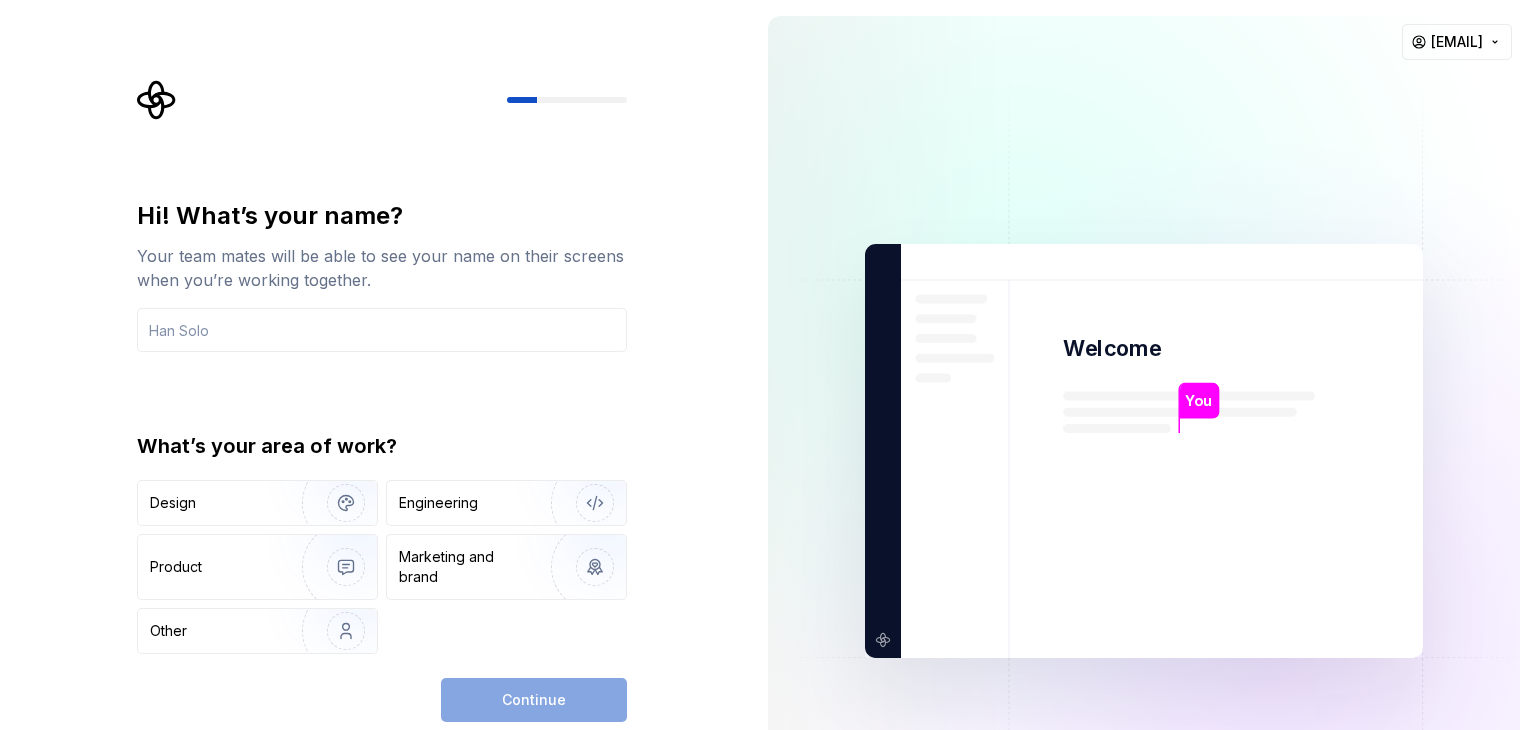 type on "deva" 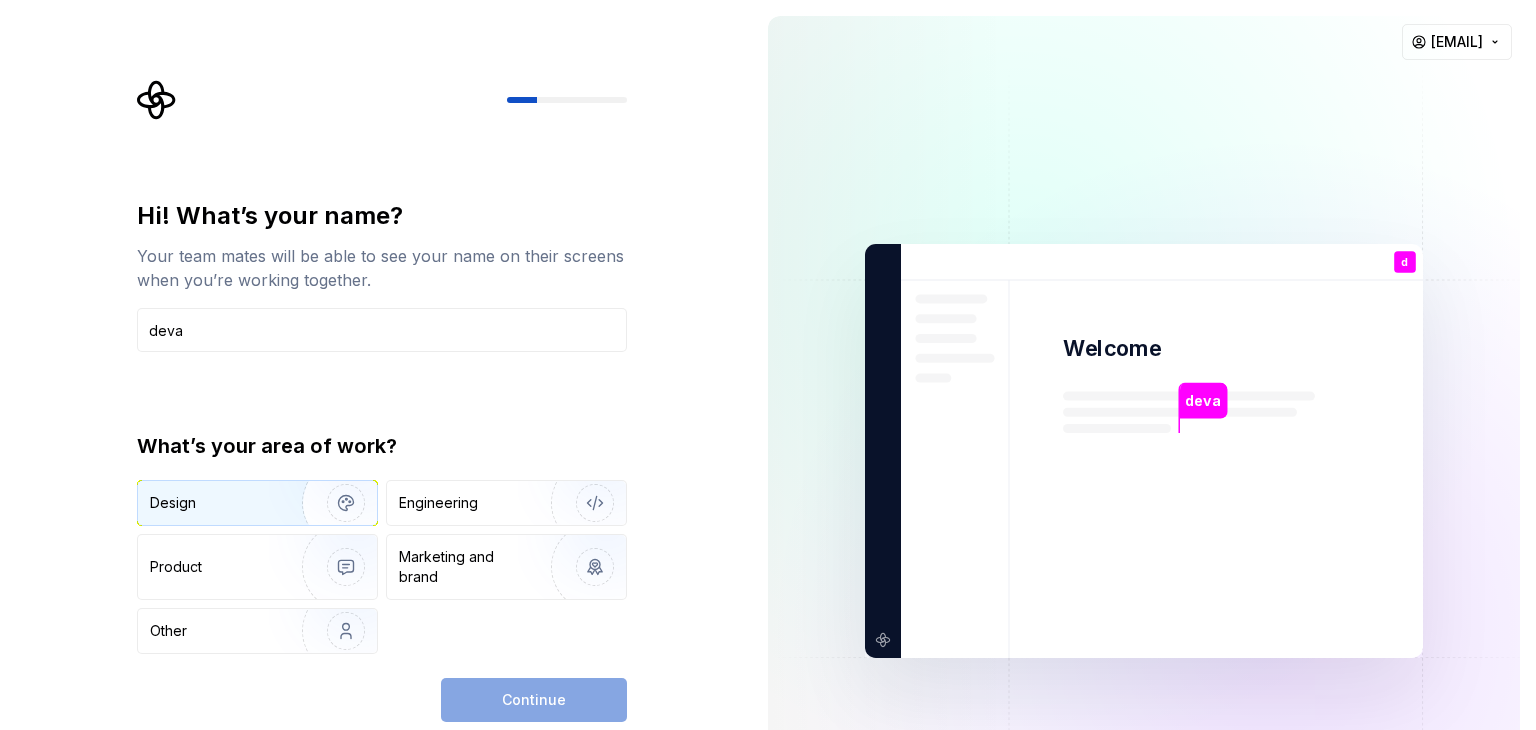 click at bounding box center (333, 503) 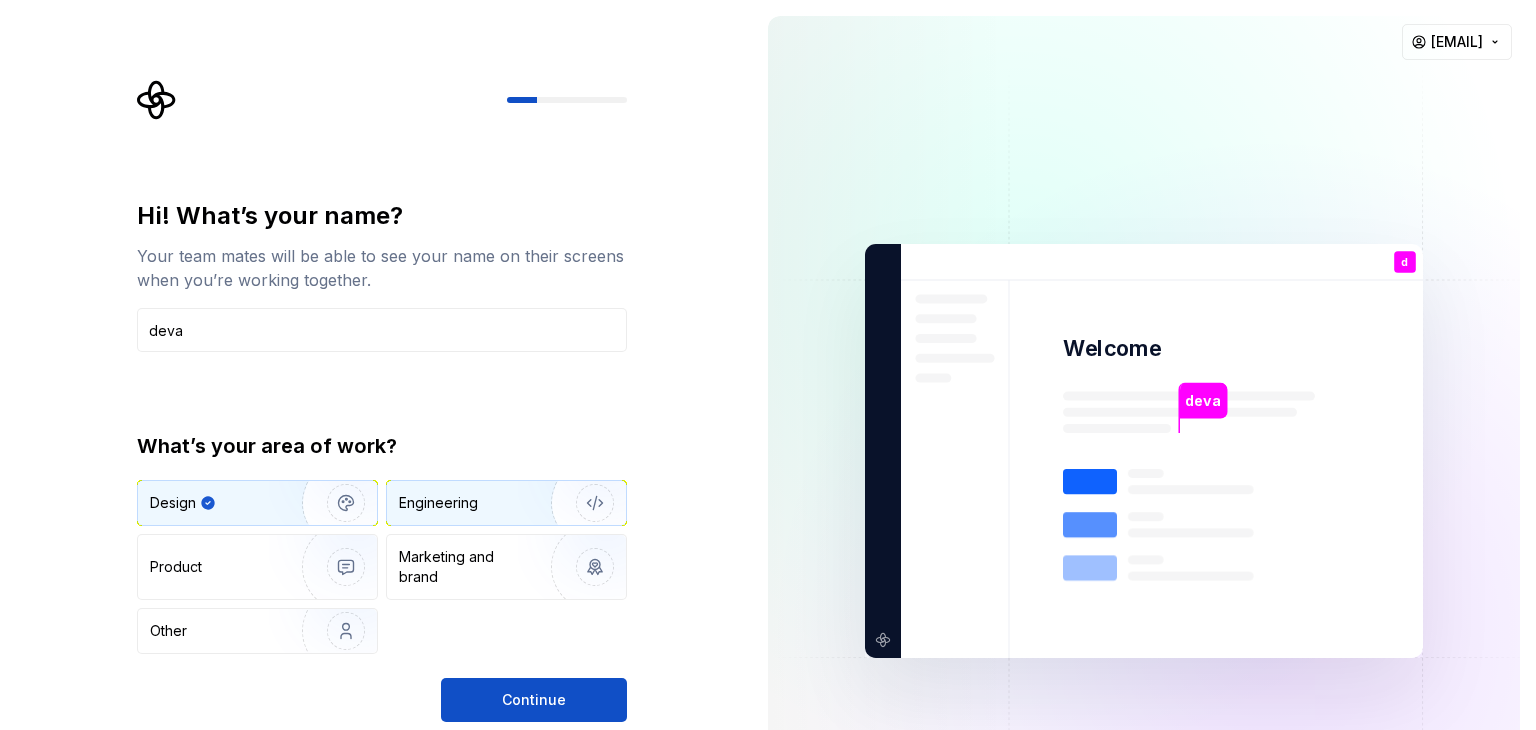 click on "Engineering" at bounding box center [506, 503] 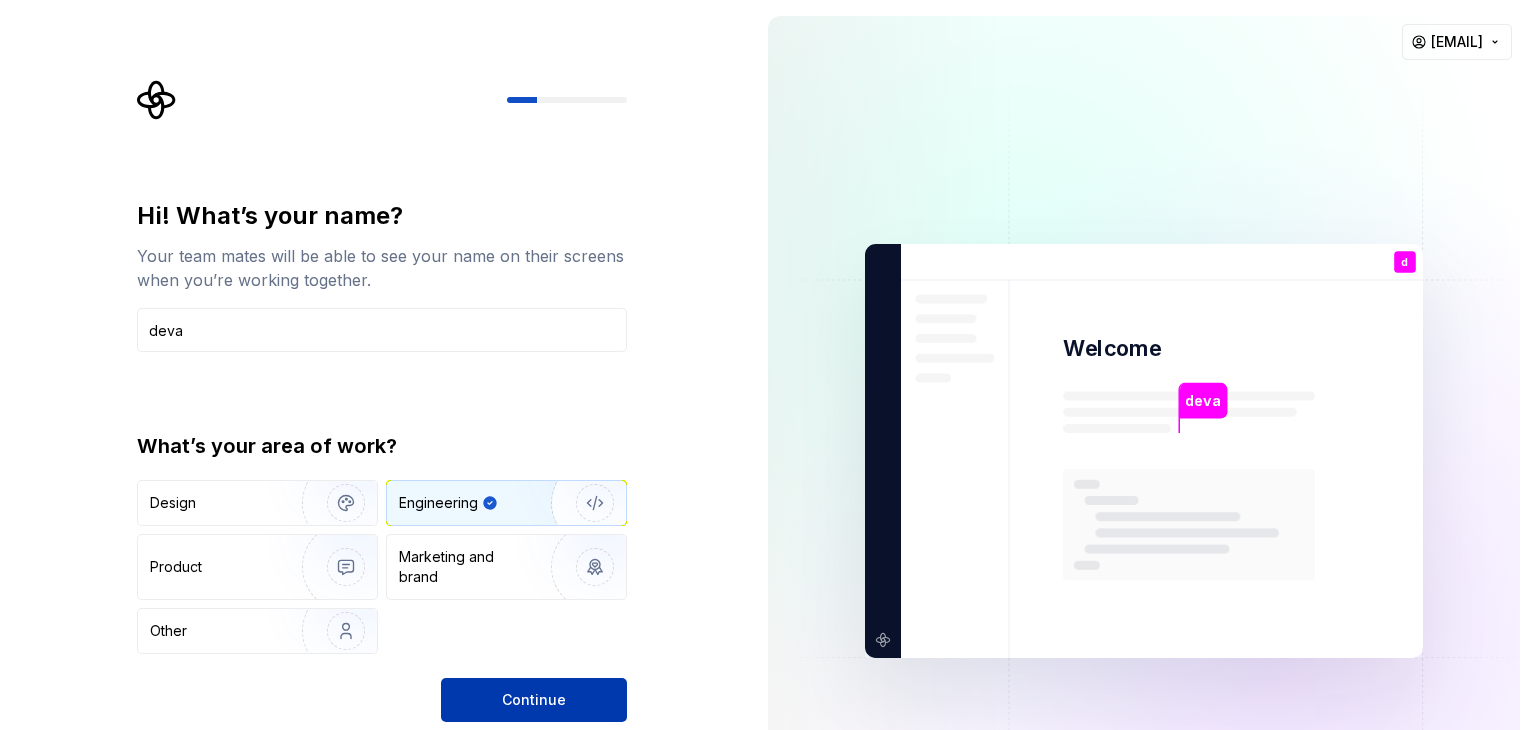 click on "Continue" at bounding box center [534, 700] 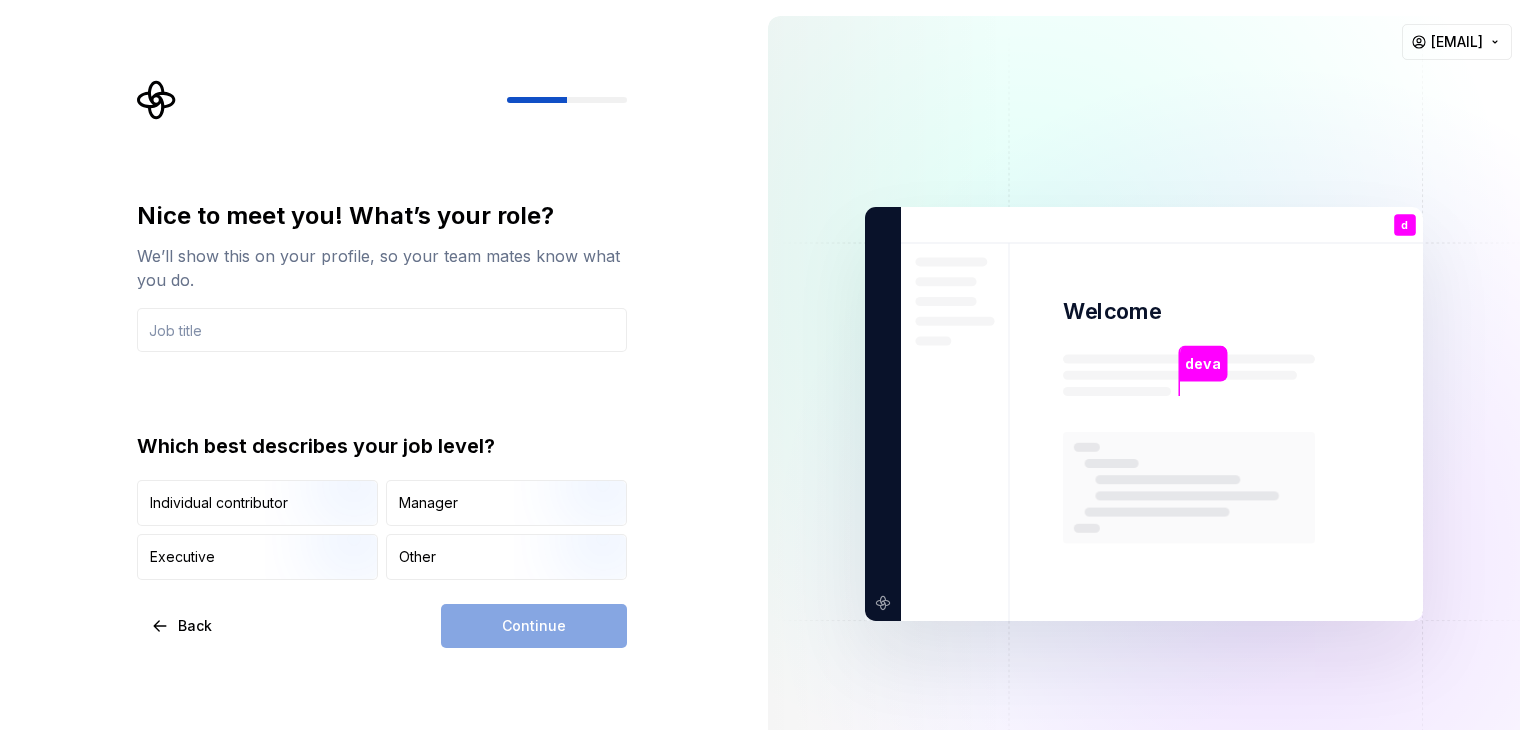 click on "Continue" at bounding box center (534, 626) 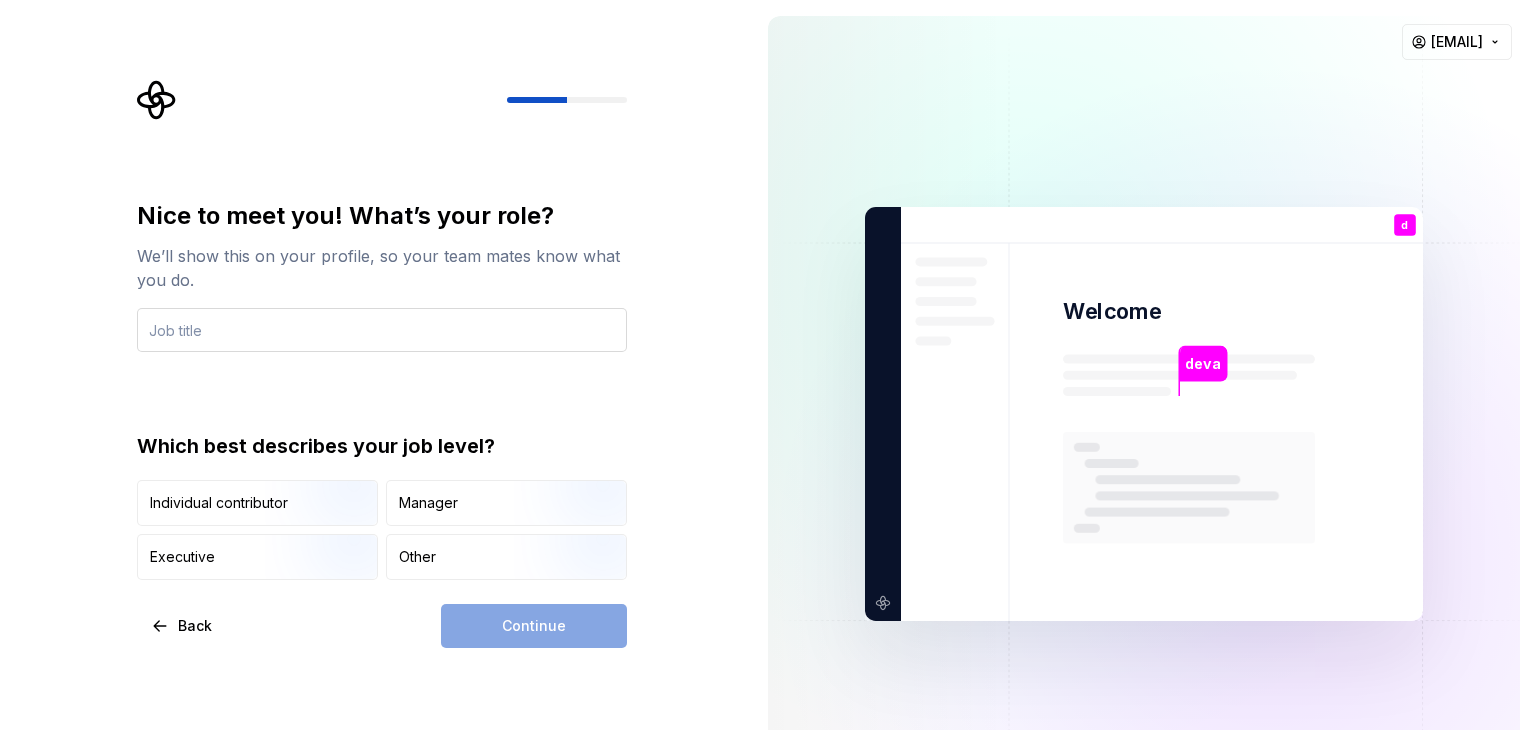 click at bounding box center (382, 330) 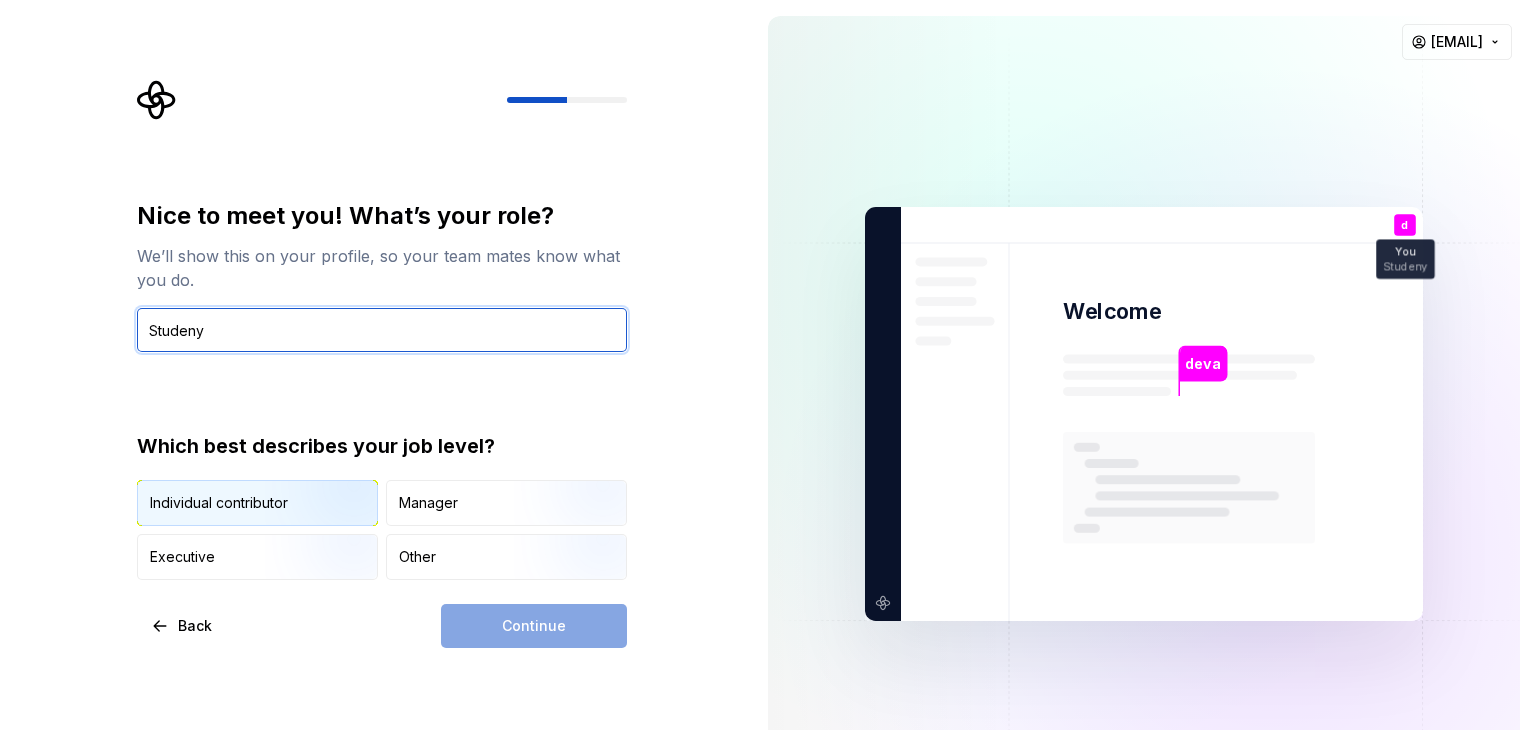 type on "Studeny" 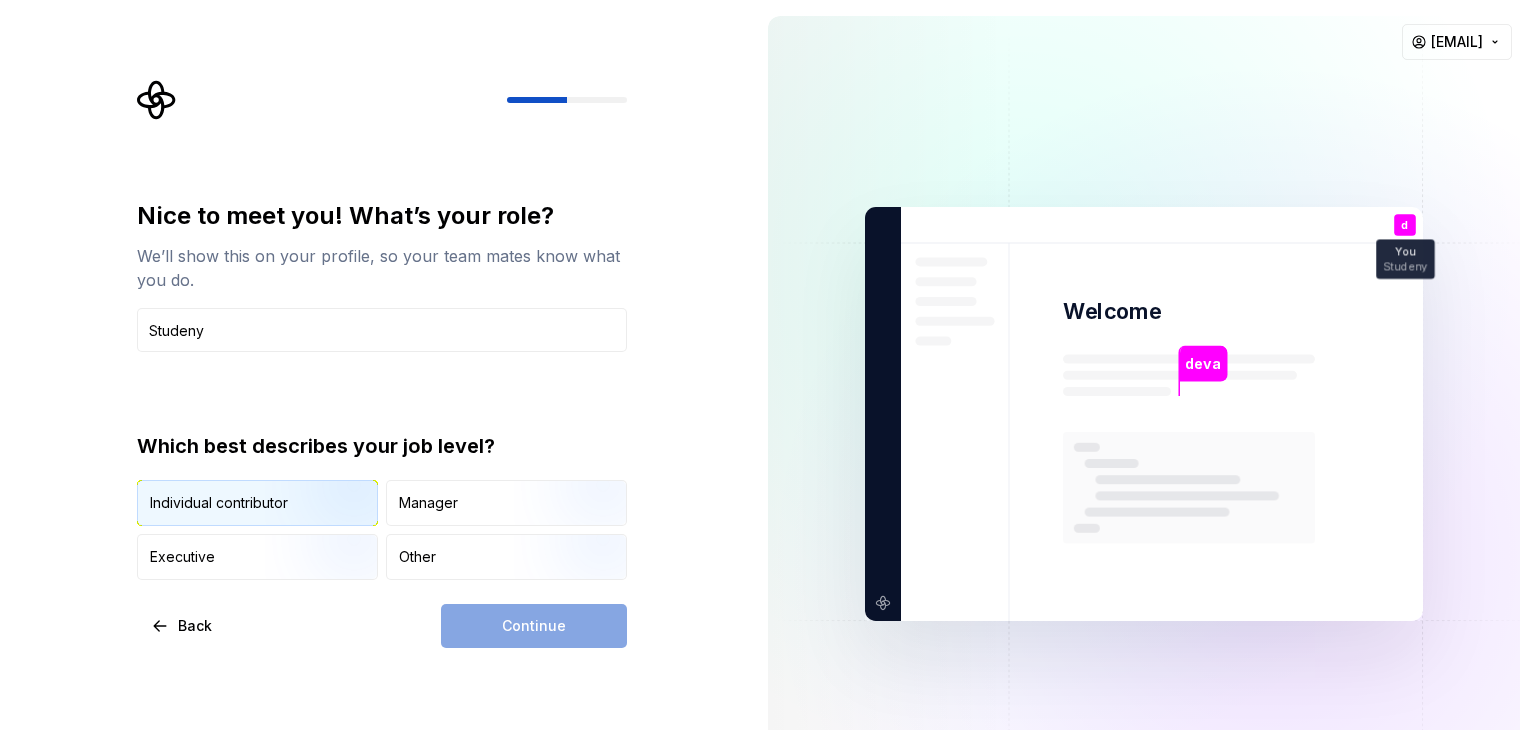 click at bounding box center (329, 528) 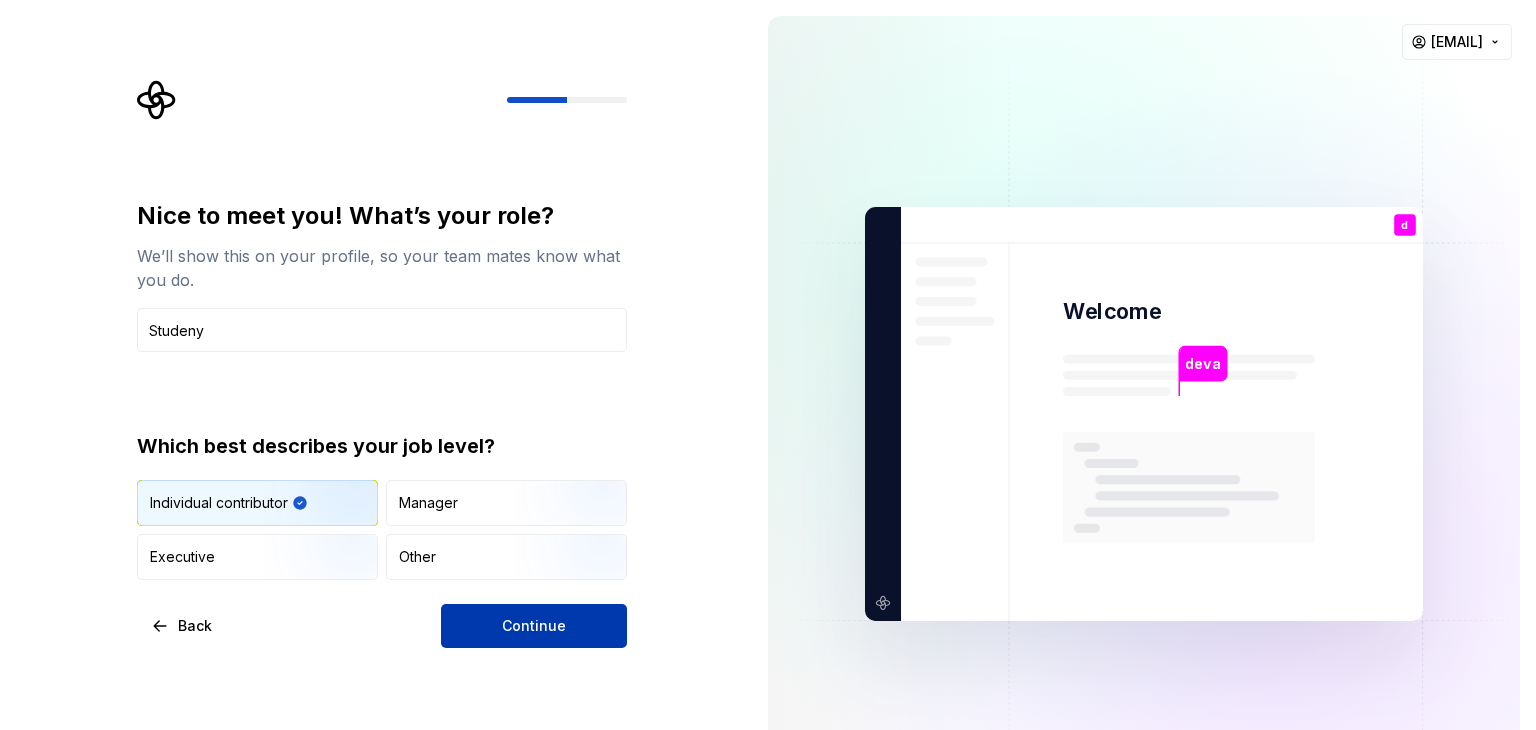 click on "Continue" at bounding box center [534, 626] 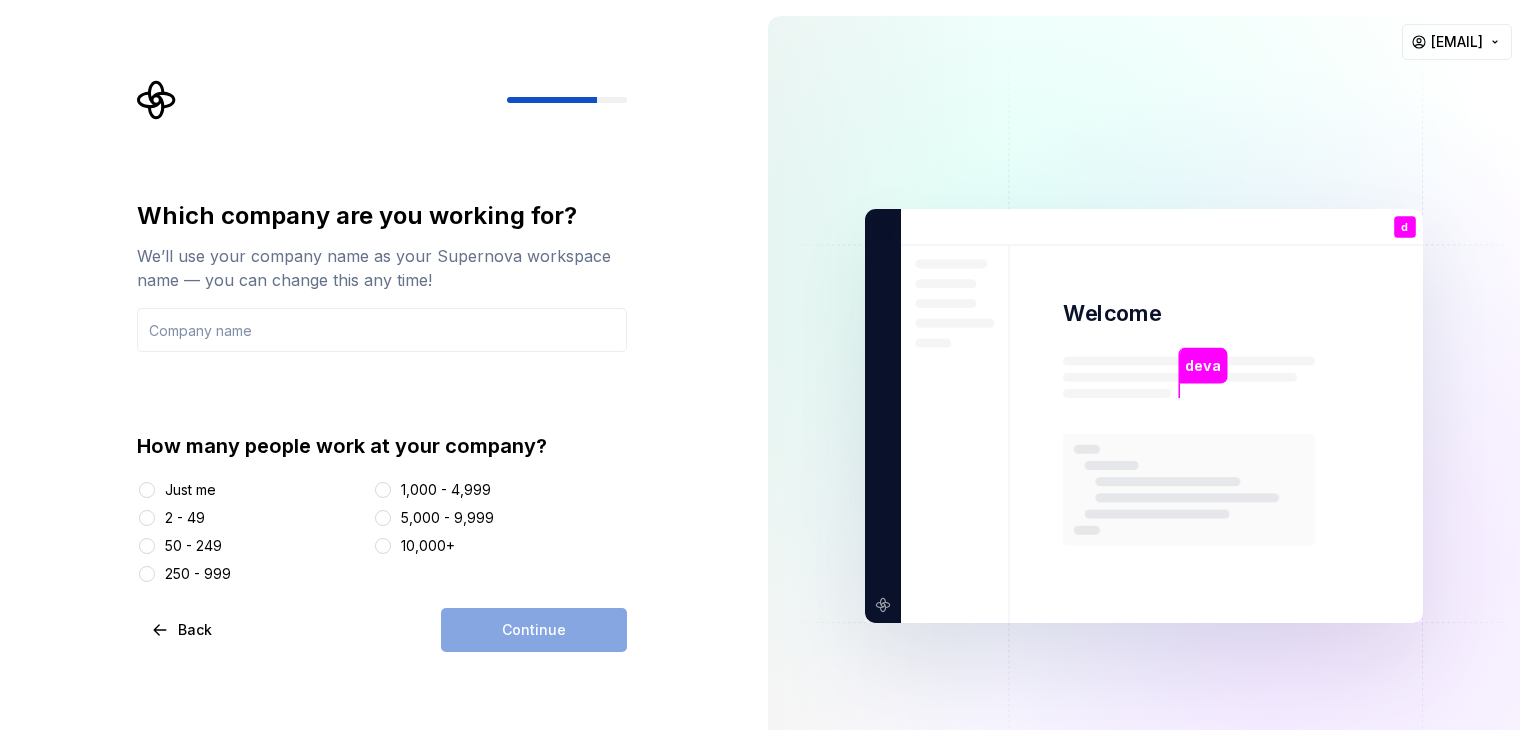 click on "Just me" at bounding box center (190, 490) 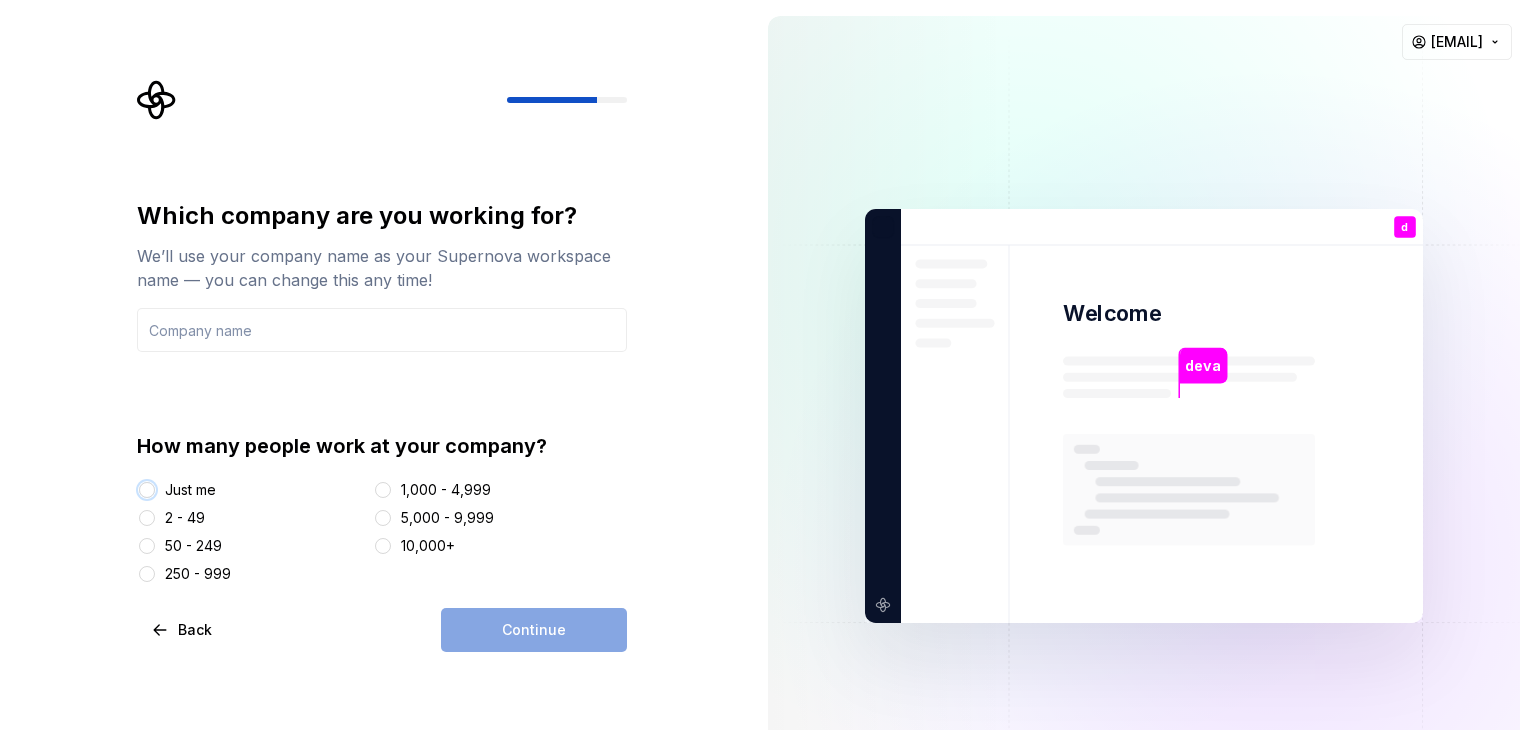 click on "Just me" at bounding box center (147, 490) 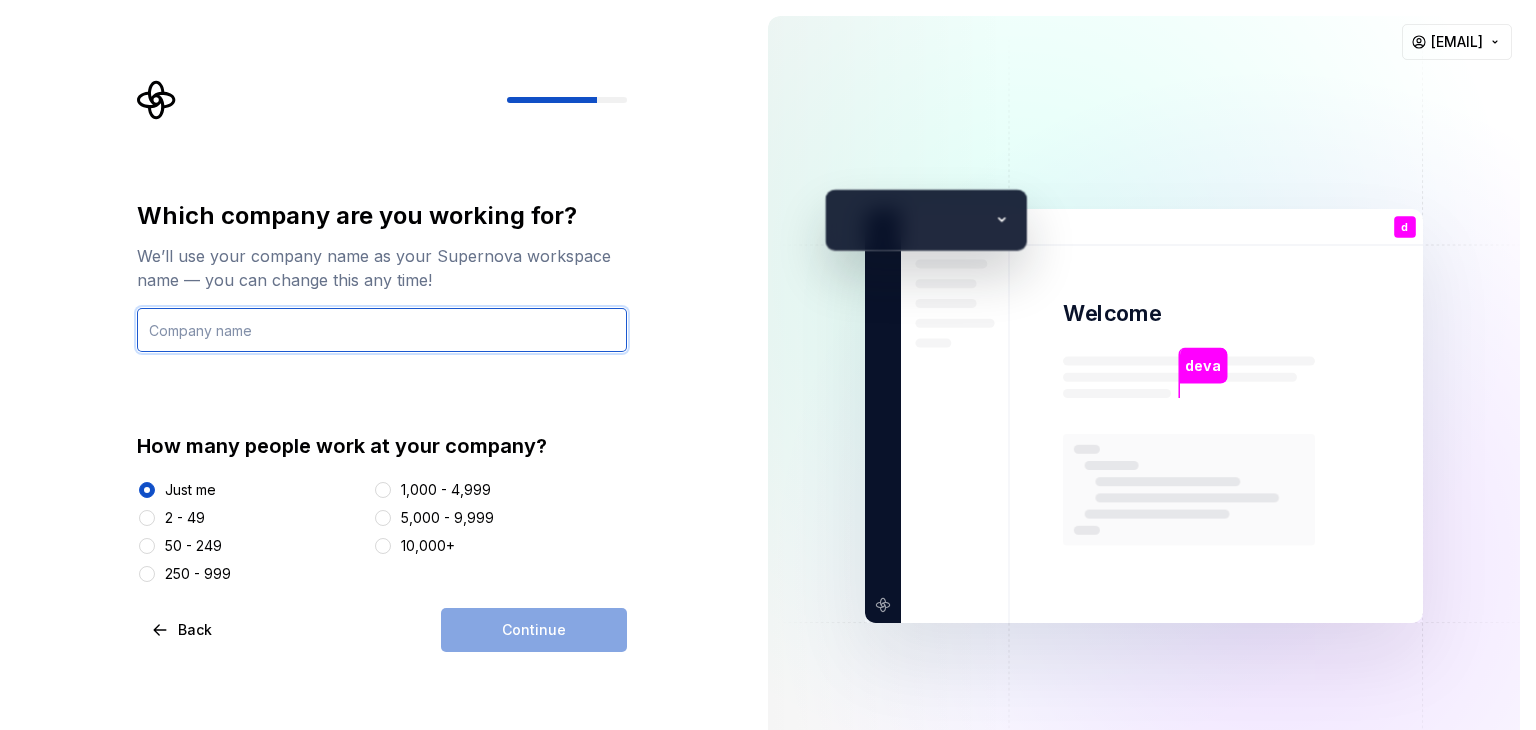 click at bounding box center (382, 330) 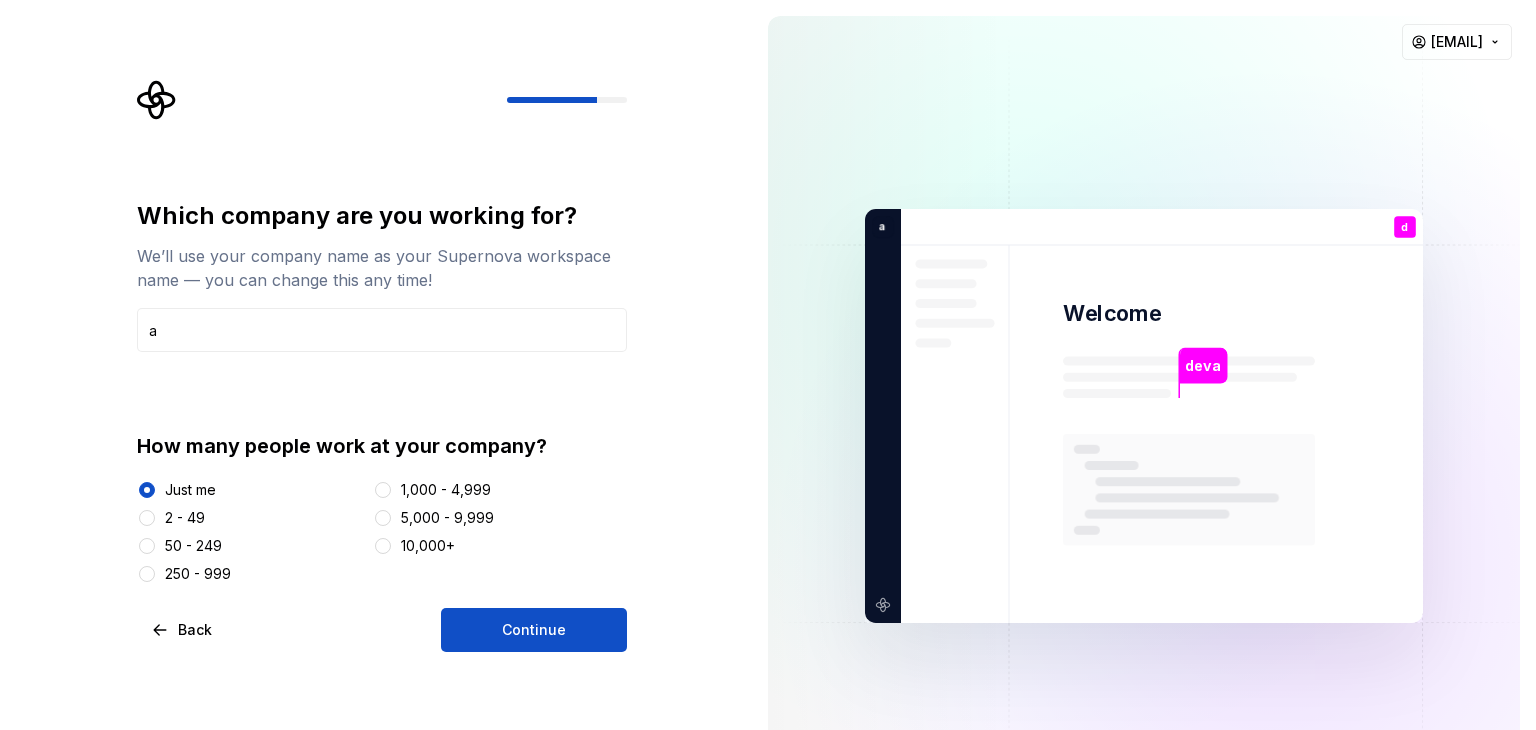click on "Which company are you working for? We’ll use your company name as your Supernova workspace name — you can change this any time! a How many people work at your company? Just me 2 - 49 50 - 249 250 - 999 1,000 - 4,999 5,000 - 9,999 10,000+ Back Continue" at bounding box center [382, 426] 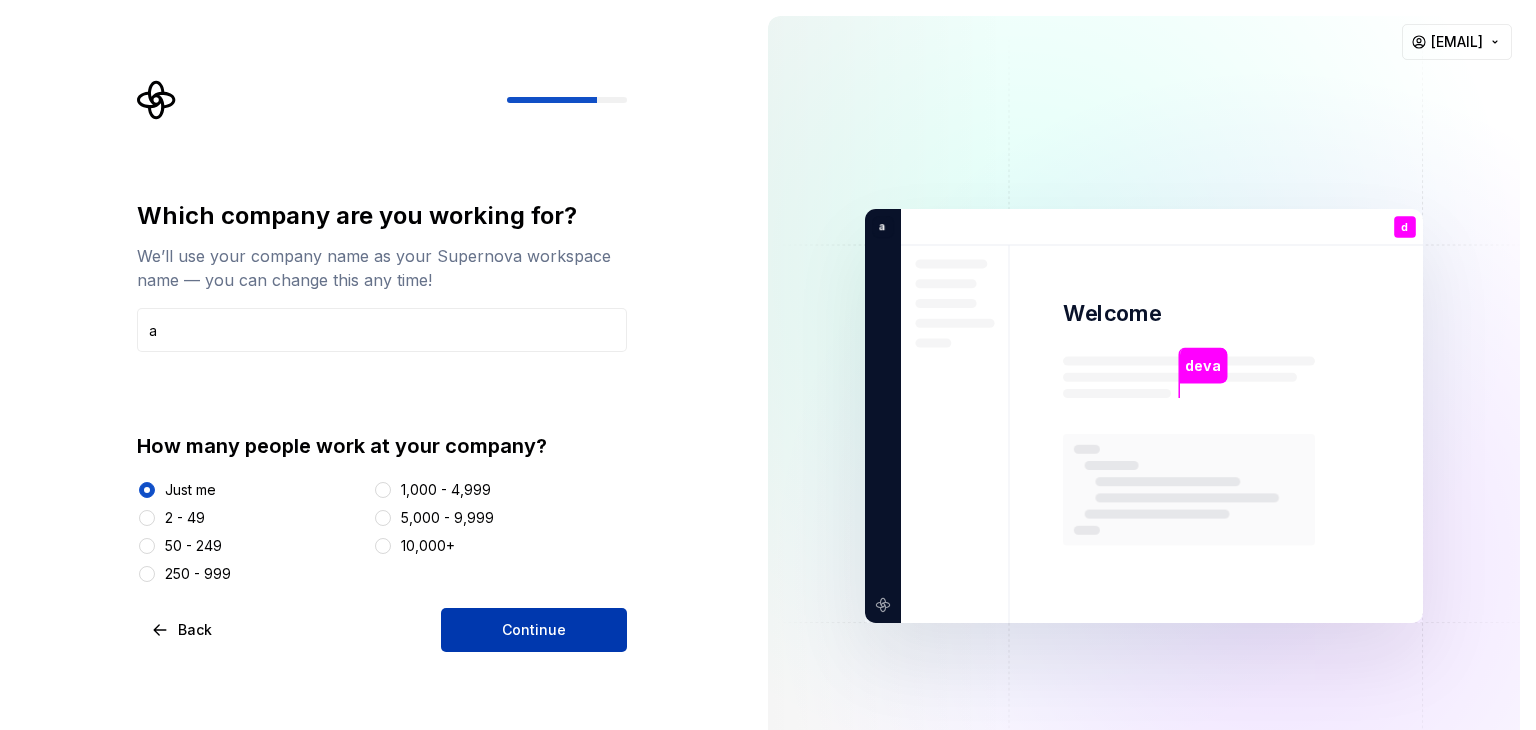 click on "Continue" at bounding box center (534, 630) 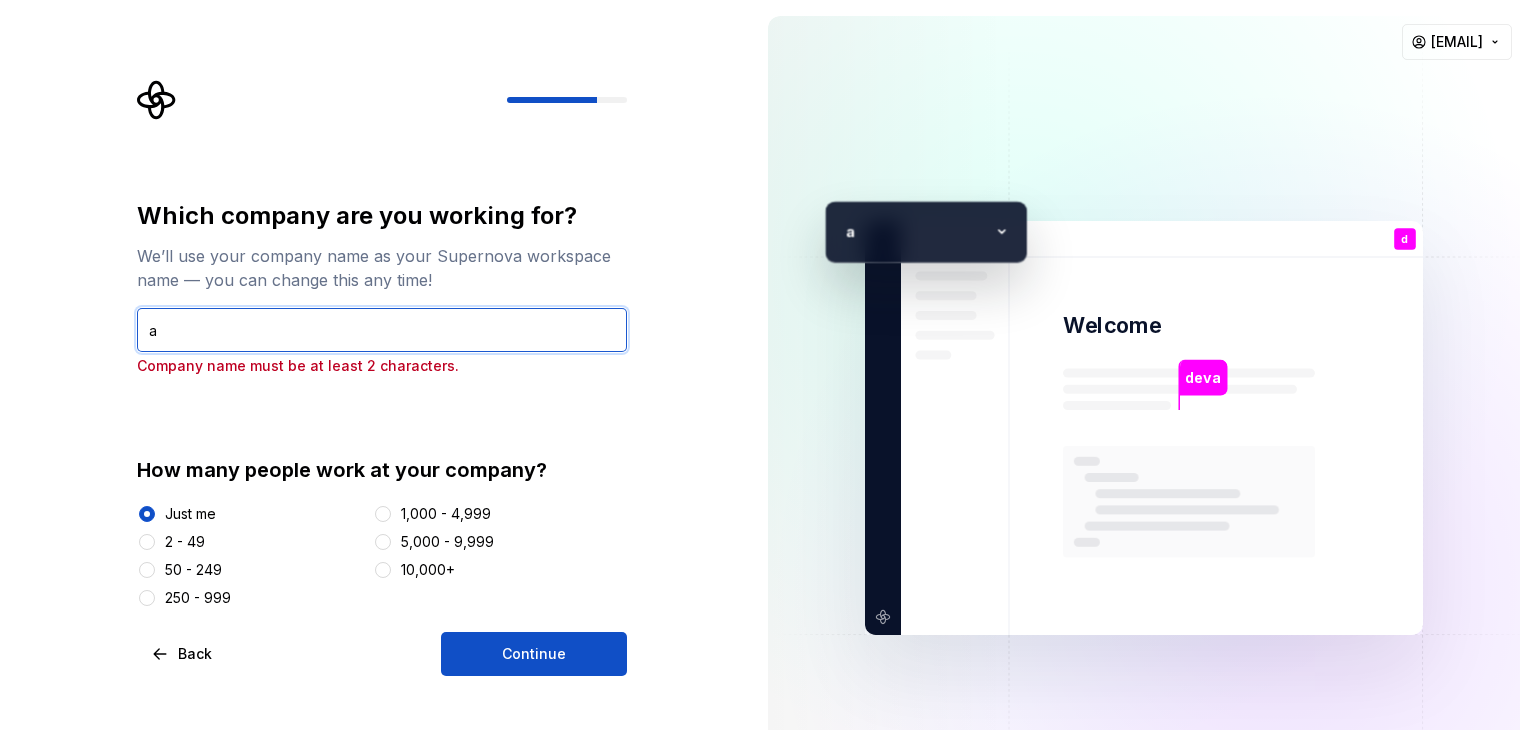 click on "a" at bounding box center (382, 330) 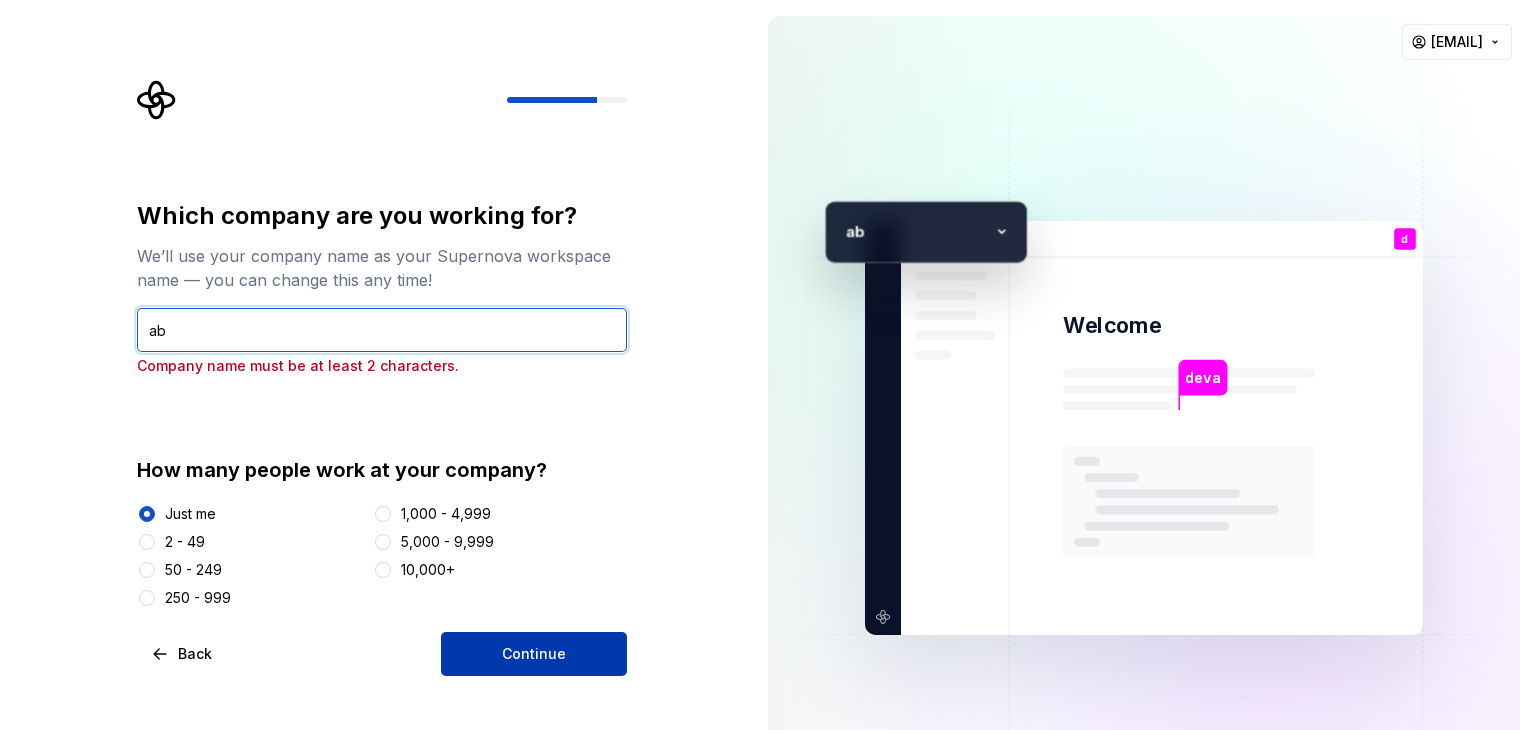 type on "ab" 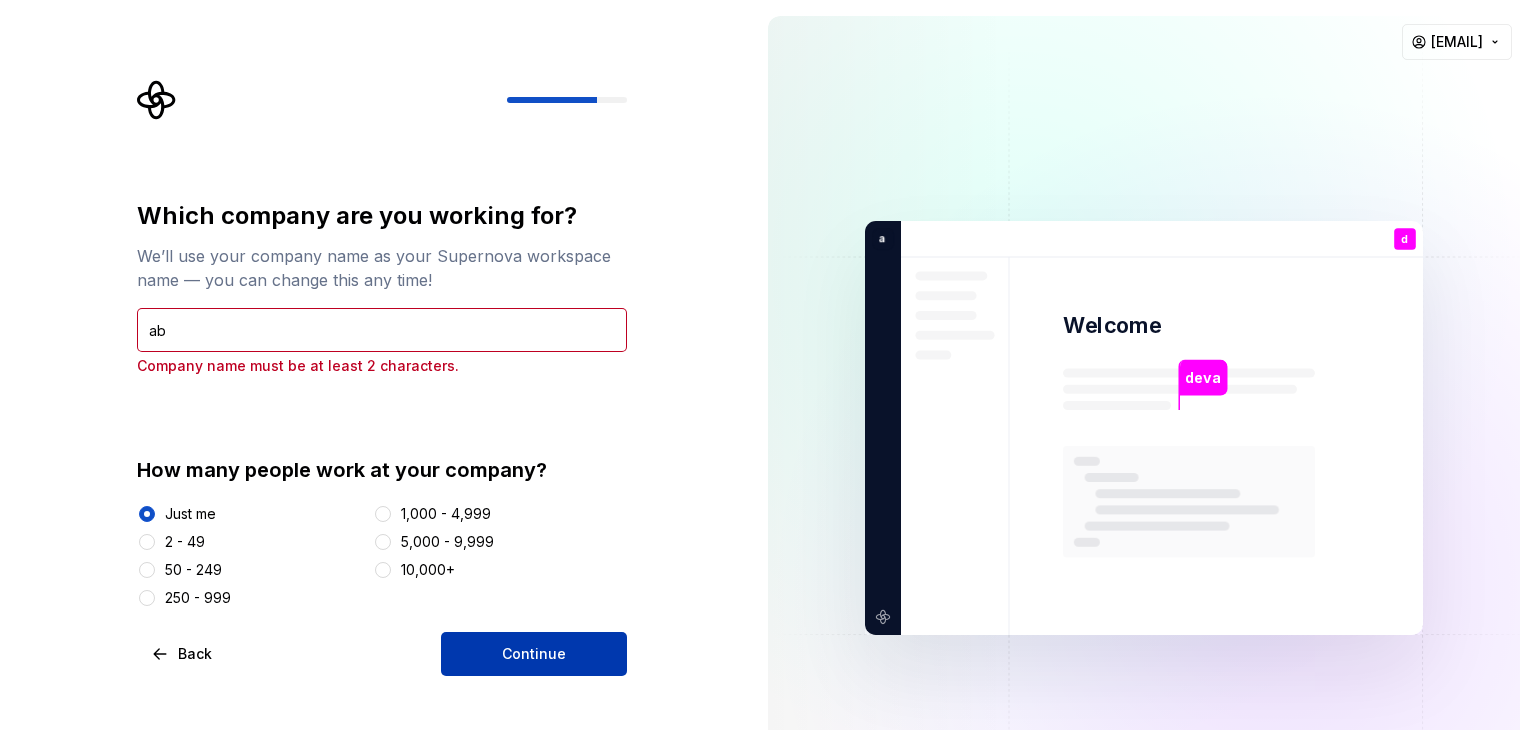 click on "Continue" at bounding box center [534, 654] 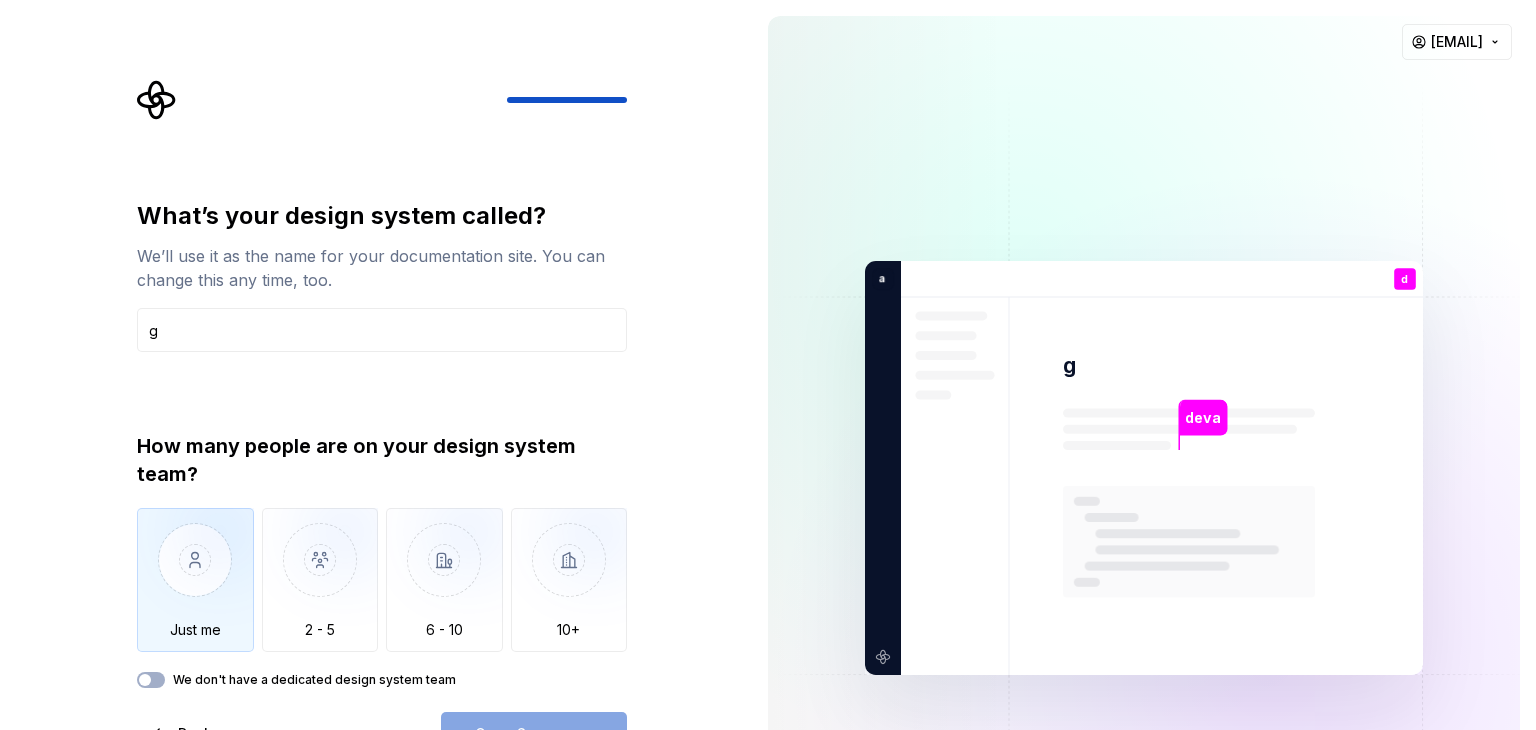 click at bounding box center (195, 575) 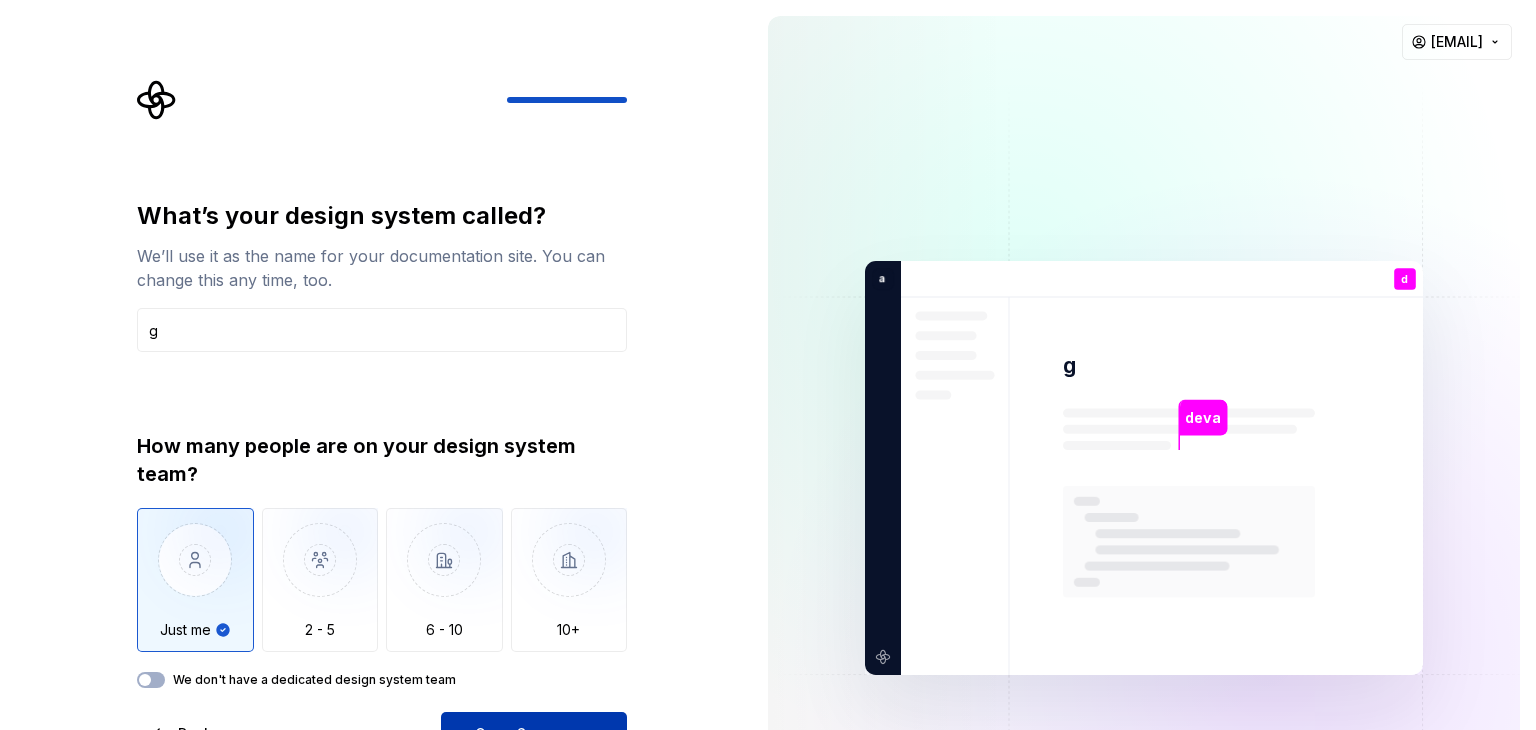 click on "Open Supernova" at bounding box center [534, 734] 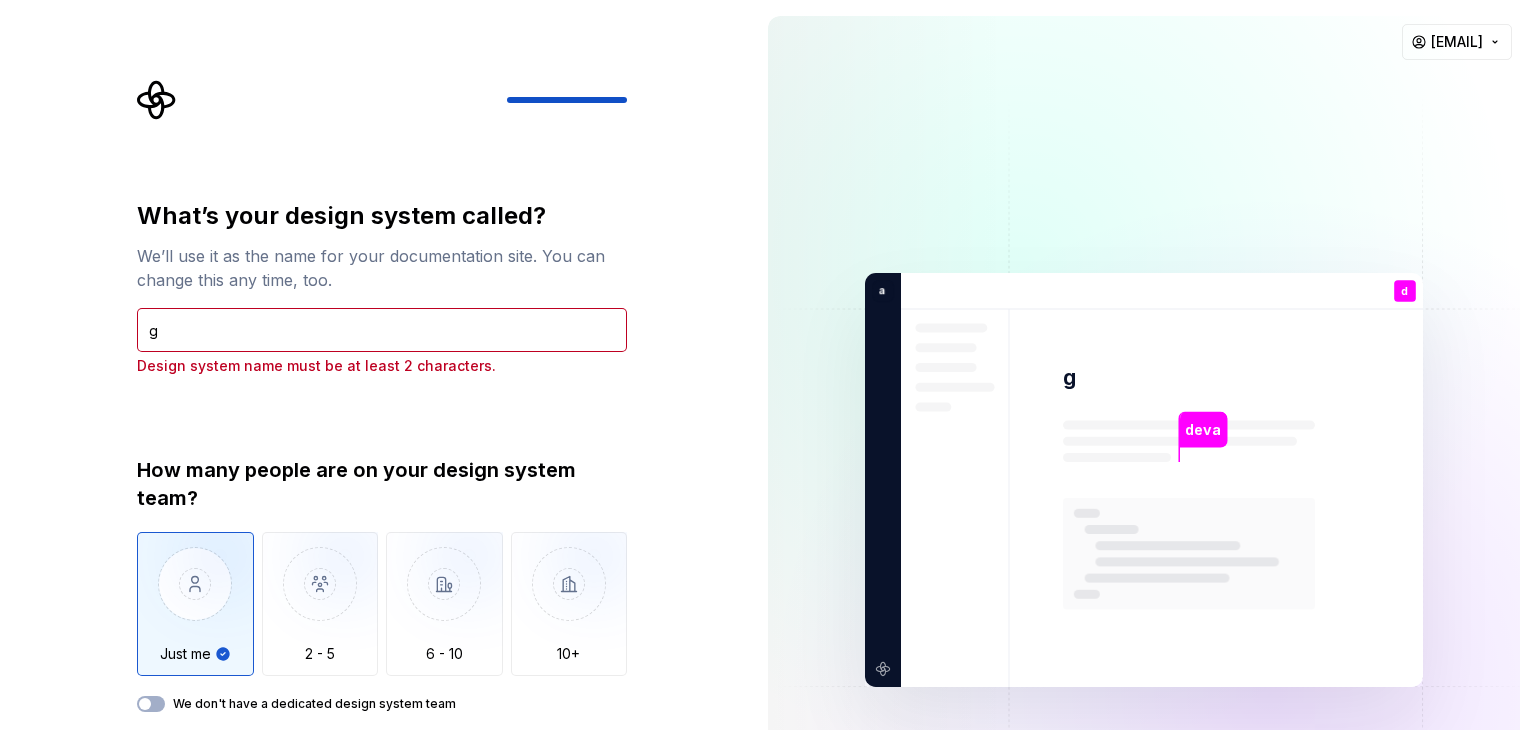 click on "What’s your design system called? We’ll use it as the name for your documentation site. You can change this any time, too. g Design system name must be at least 2 characters." at bounding box center [382, 288] 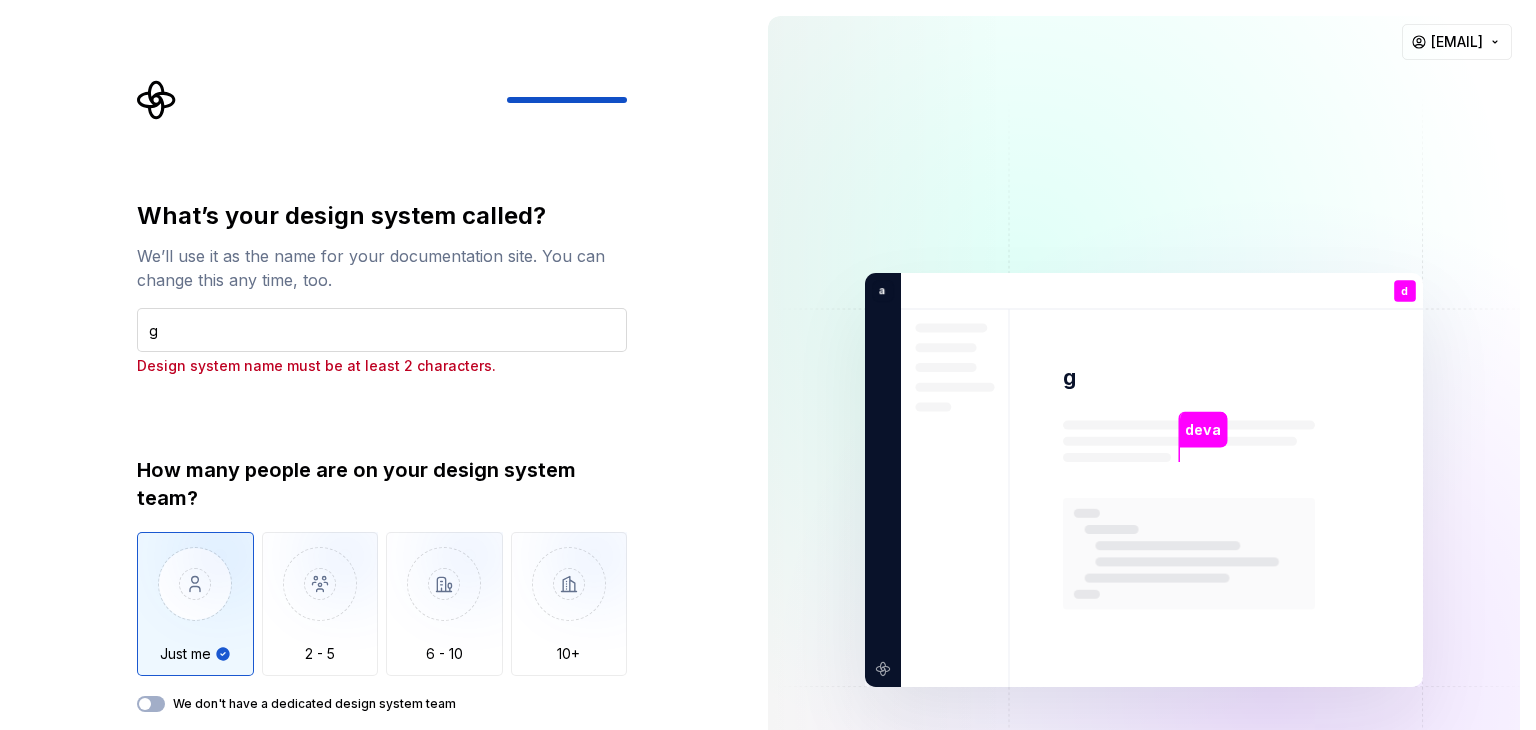 click on "g" at bounding box center (382, 330) 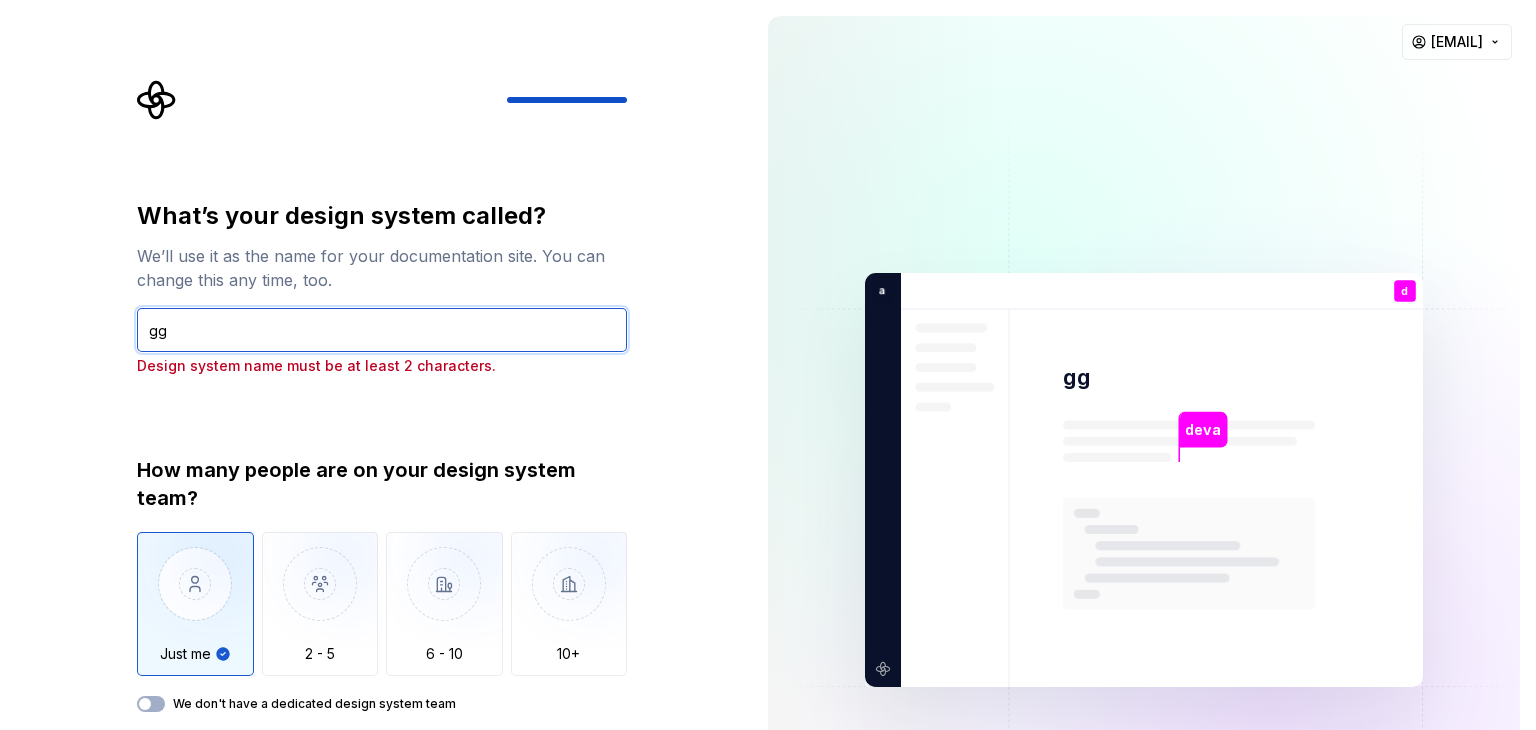 type on "gg" 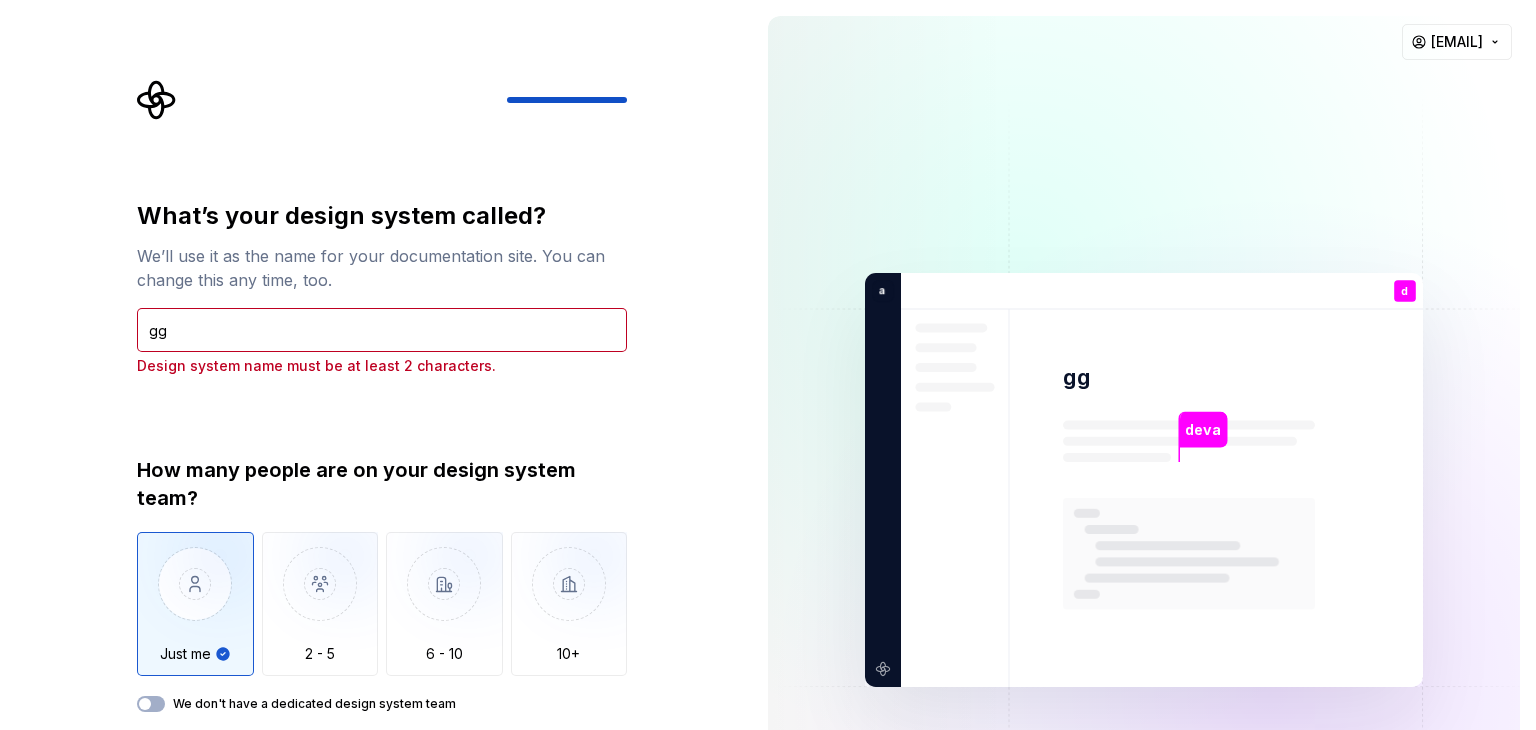 drag, startPoint x: 440, startPoint y: 63, endPoint x: 433, endPoint y: 52, distance: 13.038404 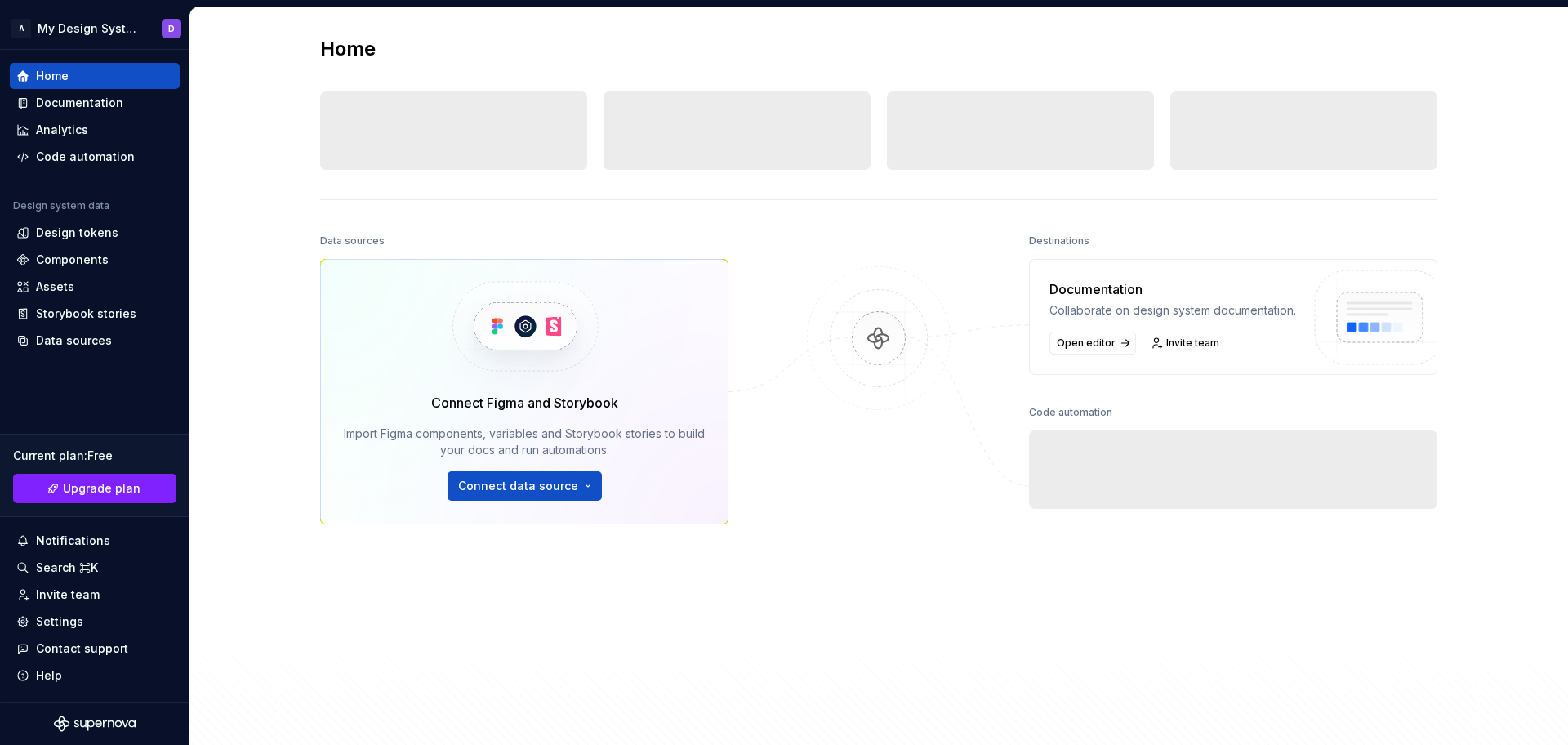 click on "Home Design tokens 0 Components 0 0 Assets 0 Docs pages 0 Data sources Connect Figma and Storybook Import Figma components, variables and Storybook stories to build your docs and run automations. Connect data source Destinations Documentation Collaborate on design system documentation. Open editor Invite team Code automation Export to code Build a pipeline and automate code delivery." at bounding box center (879, 389) 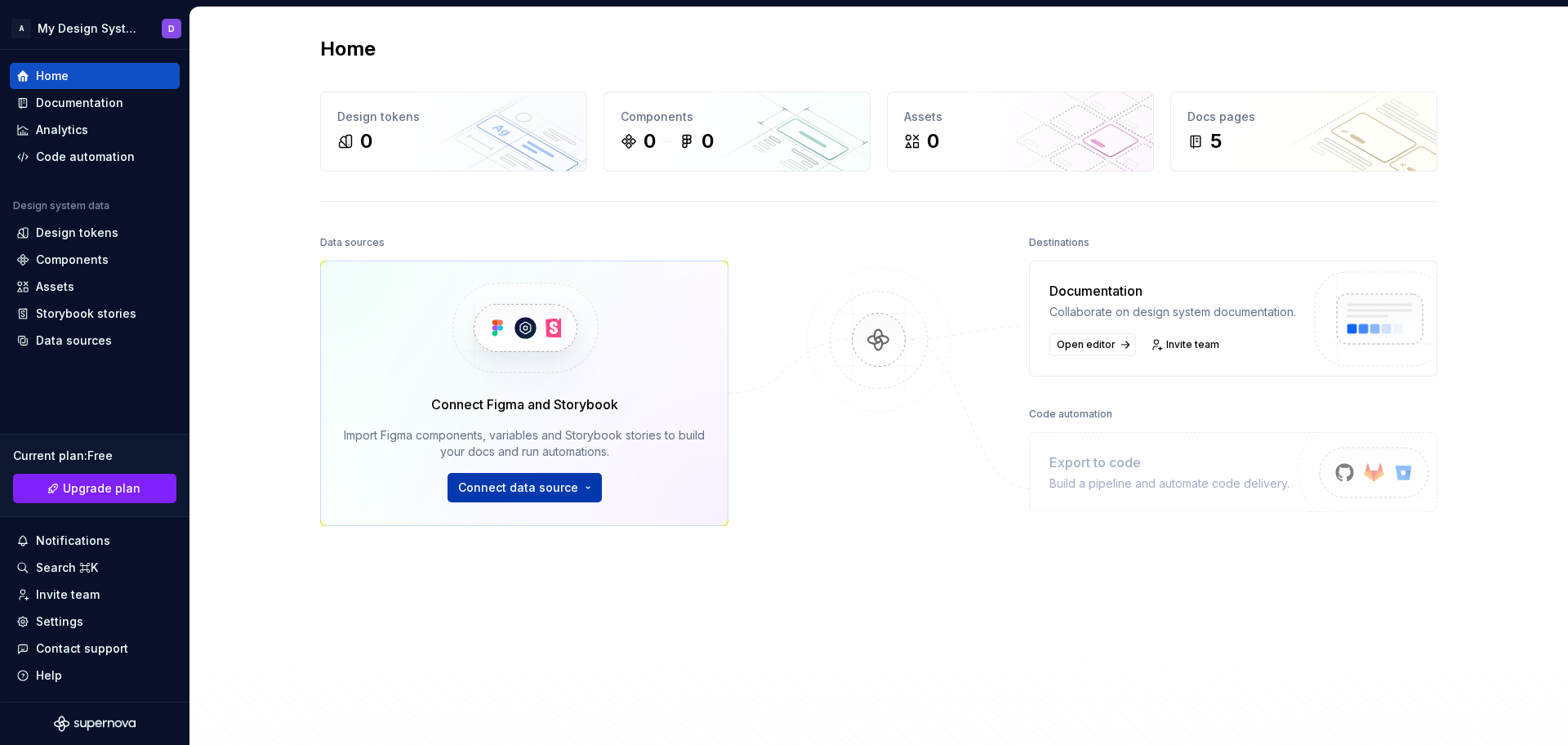click on "A My Design System D Home Documentation Analytics Code automation Design system data Design tokens Components Assets Storybook stories Data sources Current plan :  Free Upgrade plan Notifications Search ⌘K Invite team Settings Contact support Help Home Design tokens 0 Components 0 0 Assets 0 Docs pages 5 Data sources Connect Figma and Storybook Import Figma components, variables and Storybook stories to build your docs and run automations. Connect data source Destinations Documentation Collaborate on design system documentation. Open editor Invite team Code automation Export to code Build a pipeline and automate code delivery. Product documentation Learn how to build, manage and maintain design systems in smarter ways. Developer documentation Start delivering your design choices to your codebases right away. Join our Slack community Connect and learn with other design system practitioners." at bounding box center [784, 372] 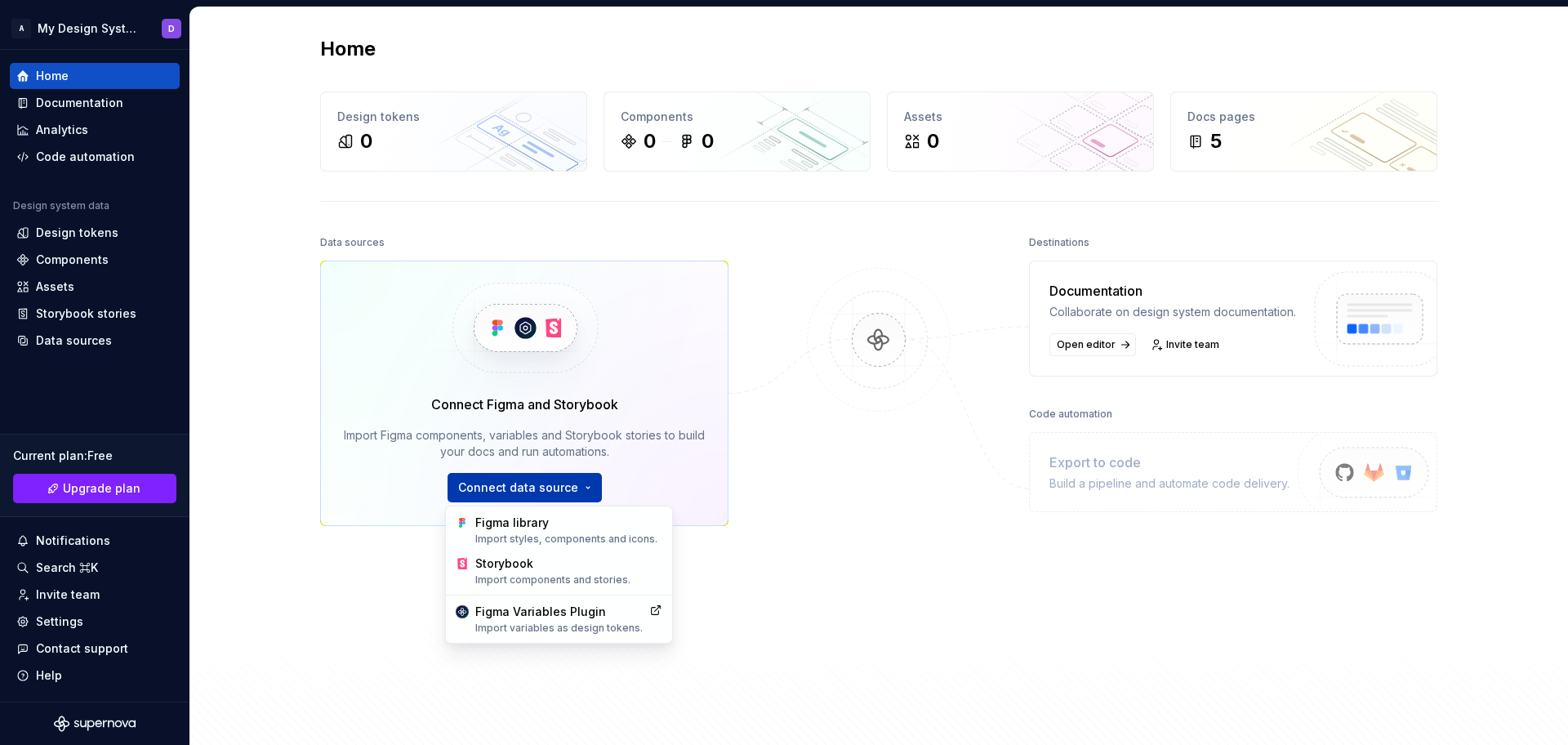 click on "A My Design System D Home Documentation Analytics Code automation Design system data Design tokens Components Assets Storybook stories Data sources Current plan :  Free Upgrade plan Notifications Search ⌘K Invite team Settings Contact support Help Home Design tokens 0 Components 0 0 Assets 0 Docs pages 5 Data sources Connect Figma and Storybook Import Figma components, variables and Storybook stories to build your docs and run automations. Connect data source Destinations Documentation Collaborate on design system documentation. Open editor Invite team Code automation Export to code Build a pipeline and automate code delivery. Product documentation Learn how to build, manage and maintain design systems in smarter ways. Developer documentation Start delivering your design choices to your codebases right away. Join our Slack community Connect and learn with other design system practitioners.   Figma library Import styles, components and icons. Storybook Import components and stories. Figma Variables Plugin" at bounding box center [784, 372] 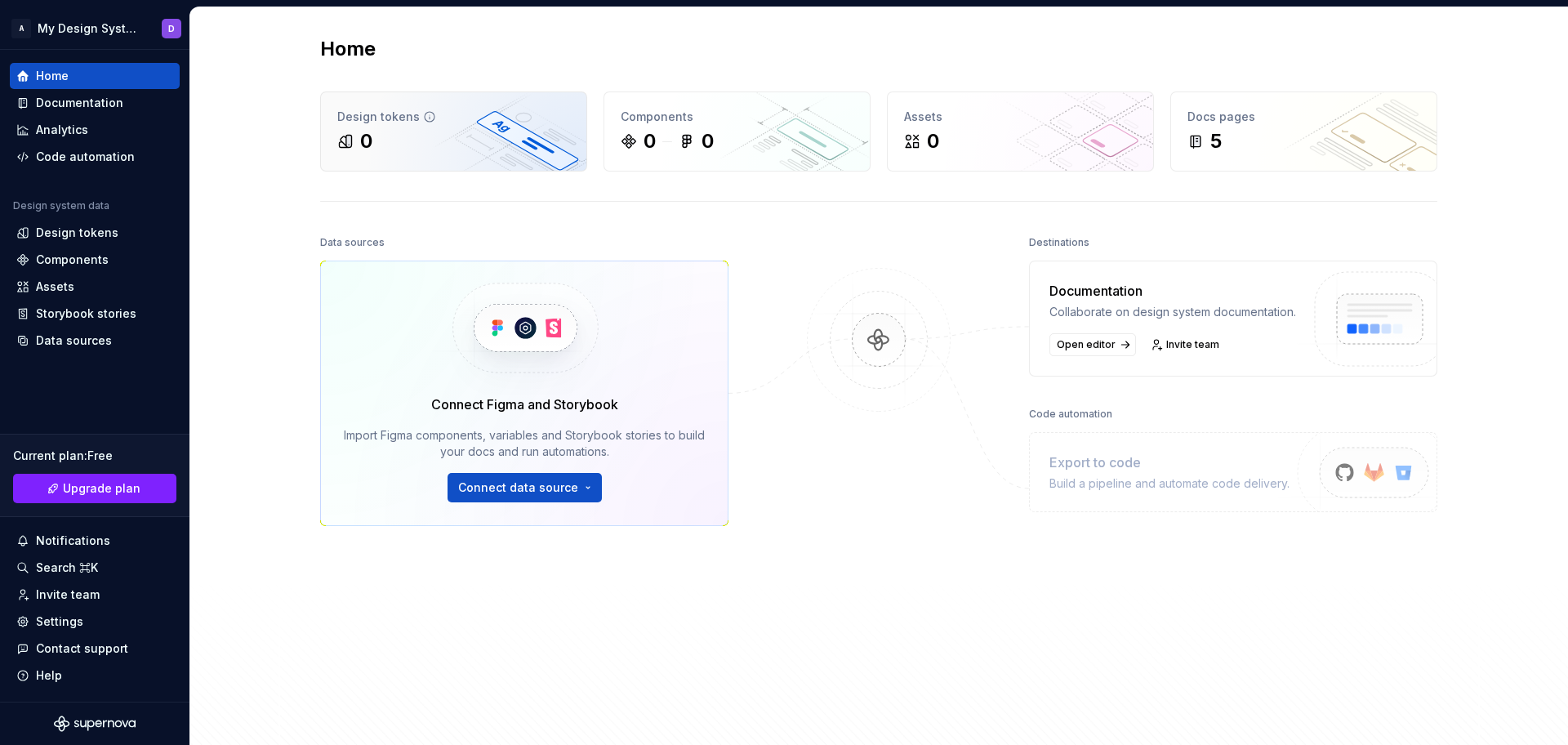 click on "Design tokens" at bounding box center [453, 117] 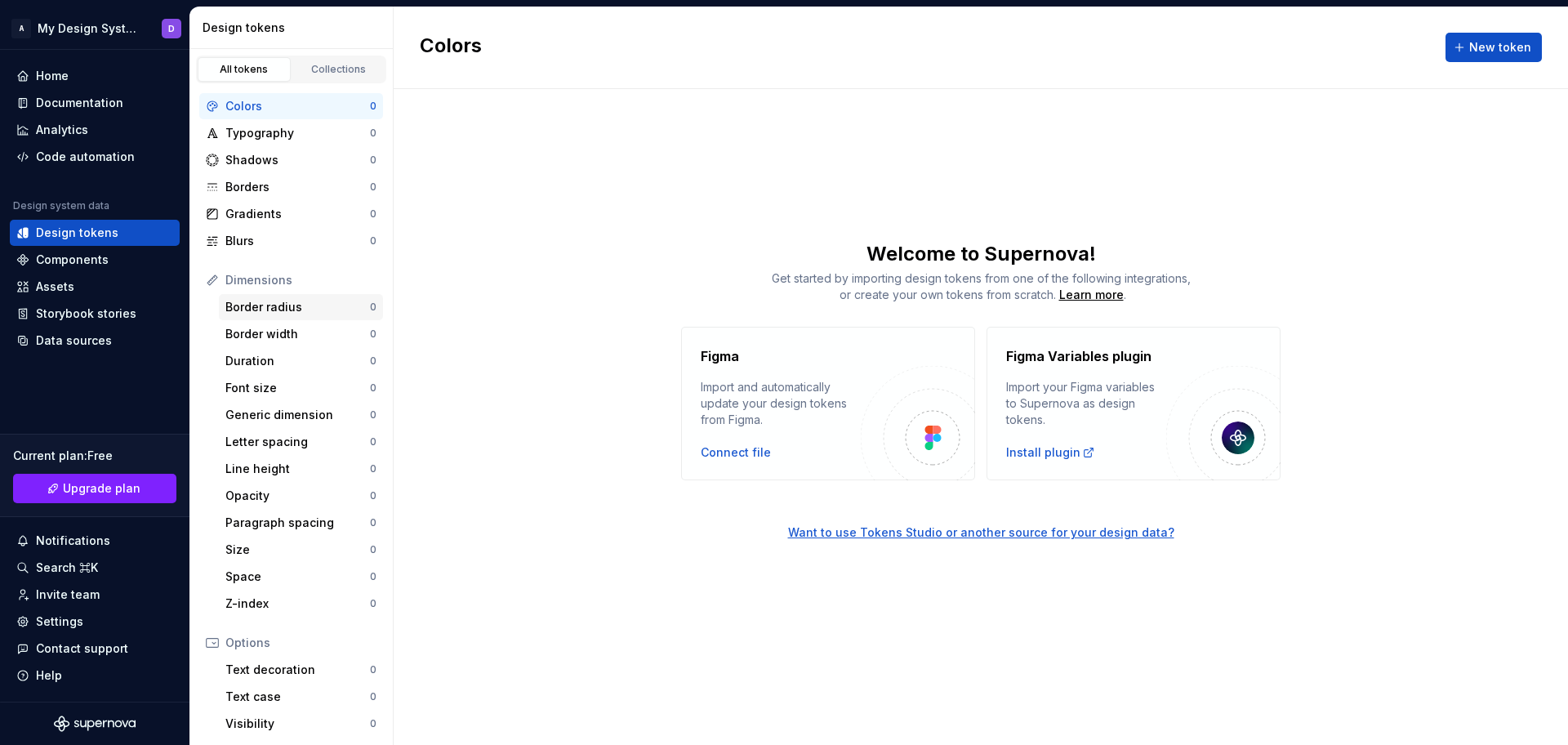 scroll, scrollTop: 149, scrollLeft: 0, axis: vertical 